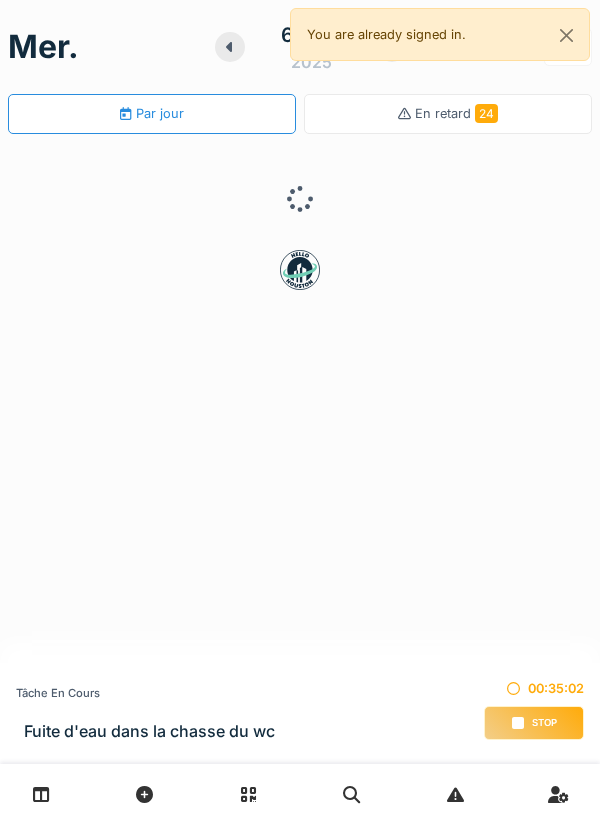 scroll, scrollTop: 0, scrollLeft: 0, axis: both 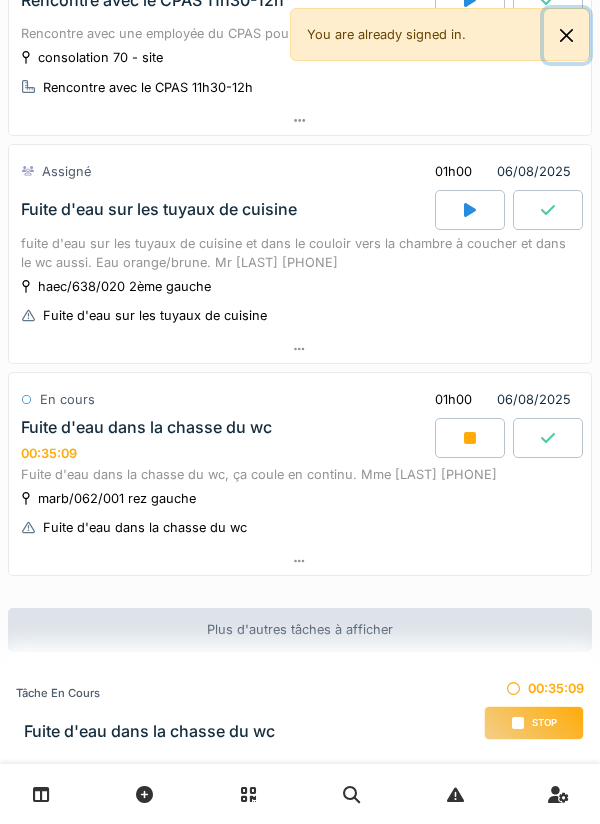 click at bounding box center (566, 35) 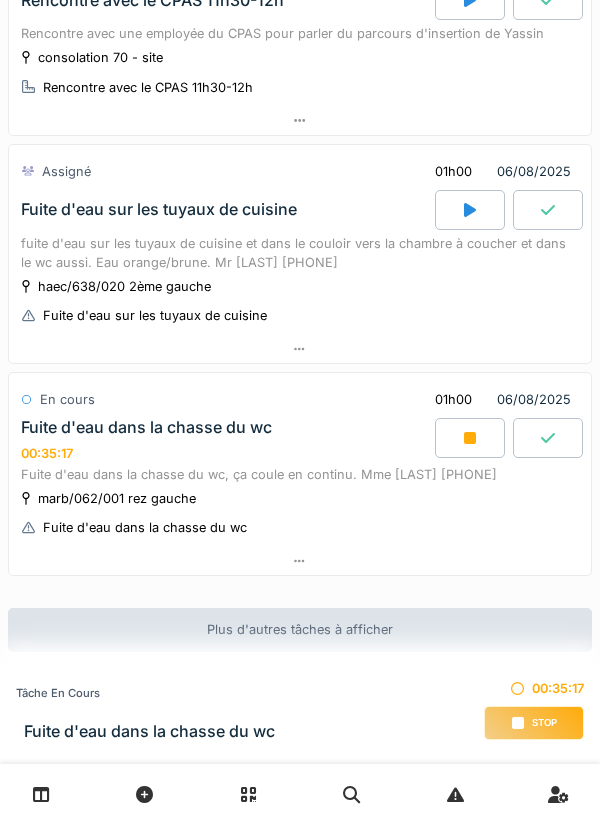 click at bounding box center [470, 438] 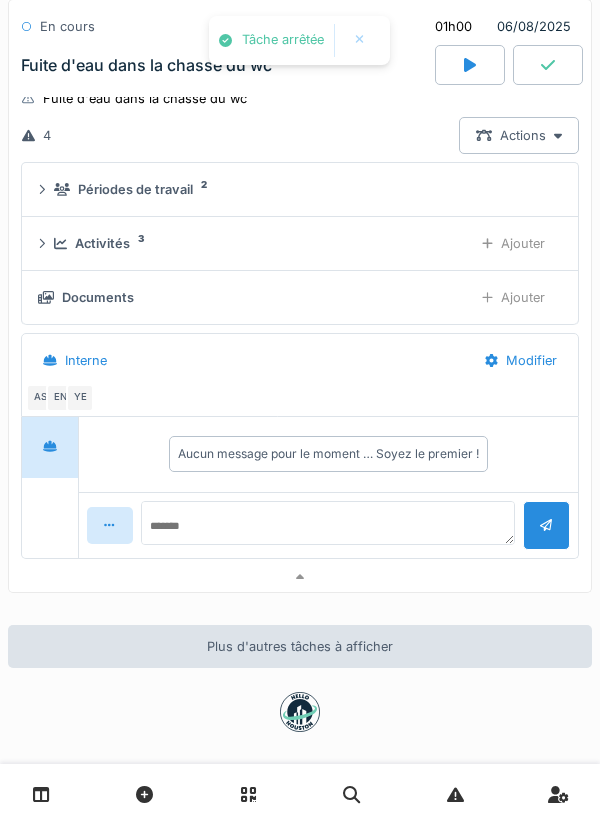 scroll, scrollTop: 1245, scrollLeft: 0, axis: vertical 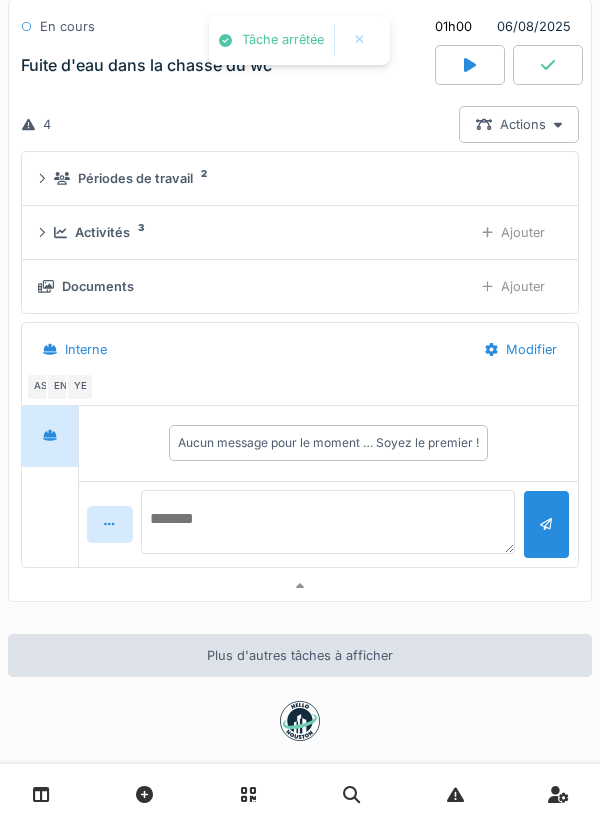 click at bounding box center [328, 522] 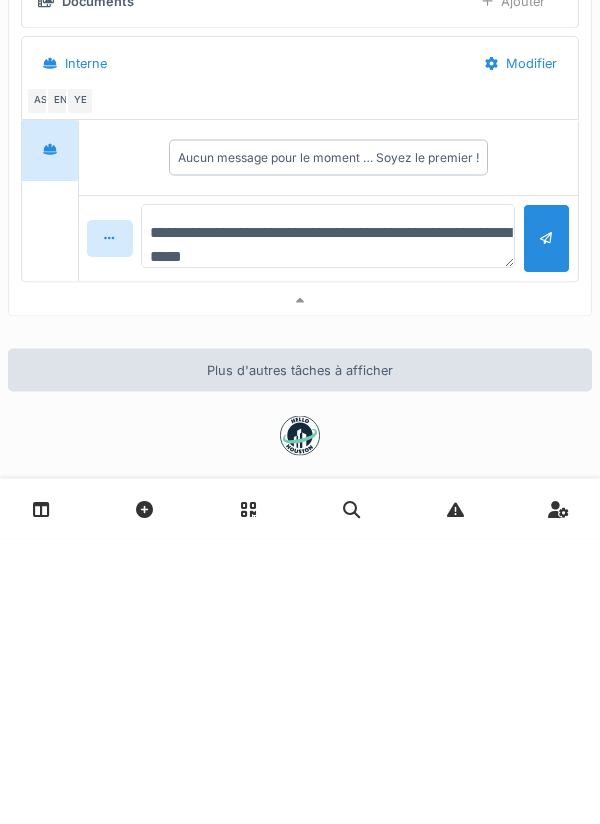 click on "**********" at bounding box center (328, 522) 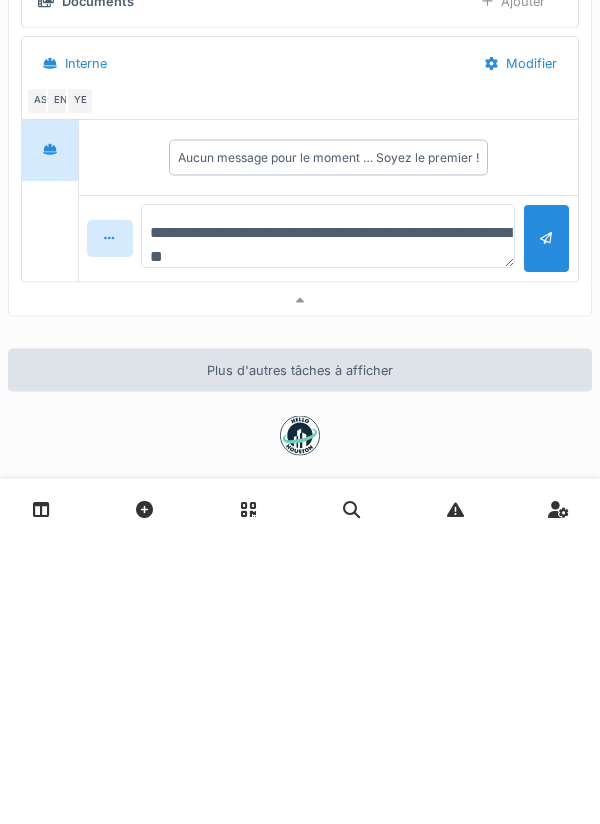 click on "**********" at bounding box center (328, 522) 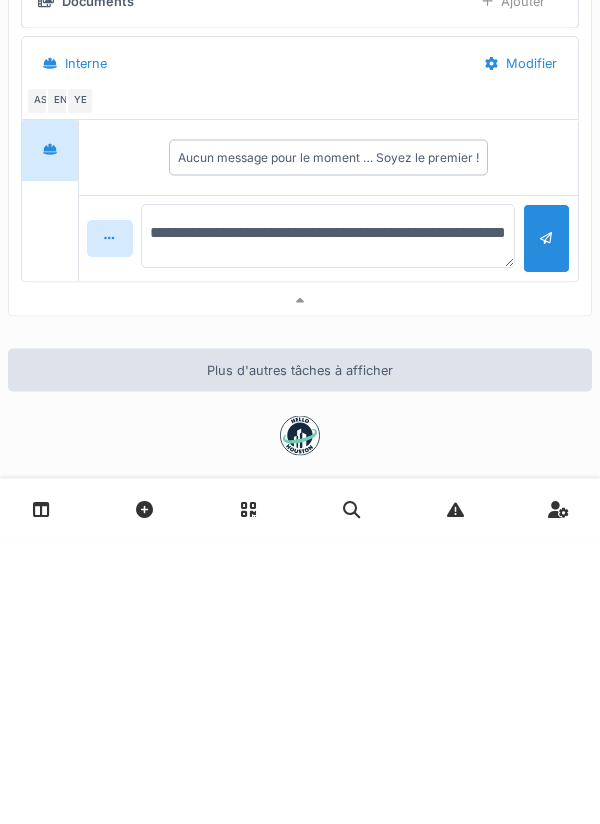 click on "**********" at bounding box center [328, 522] 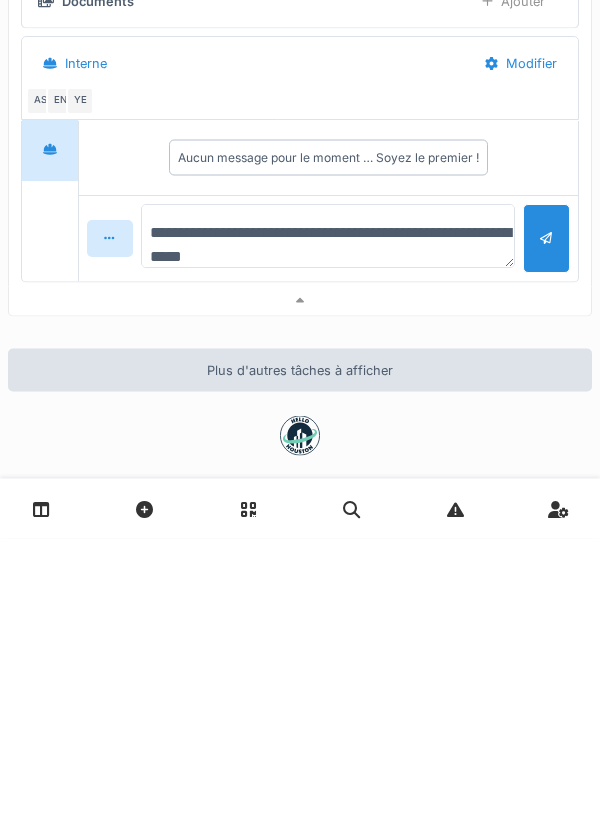 type on "**********" 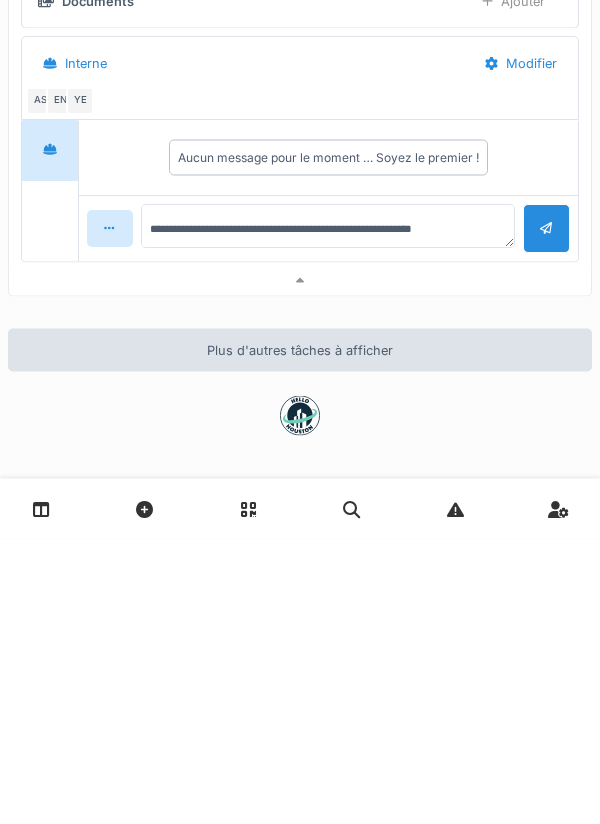 click at bounding box center (546, 514) 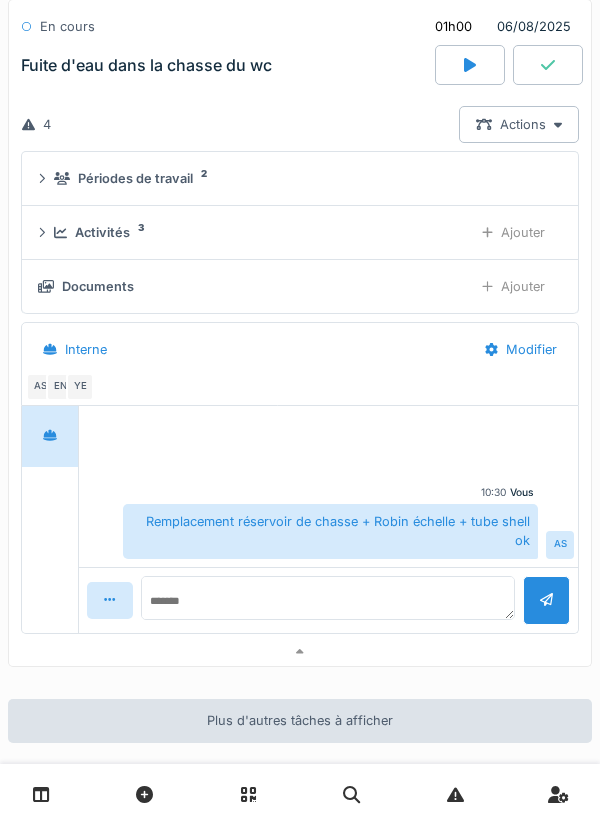 click on "Documents" at bounding box center [247, 286] 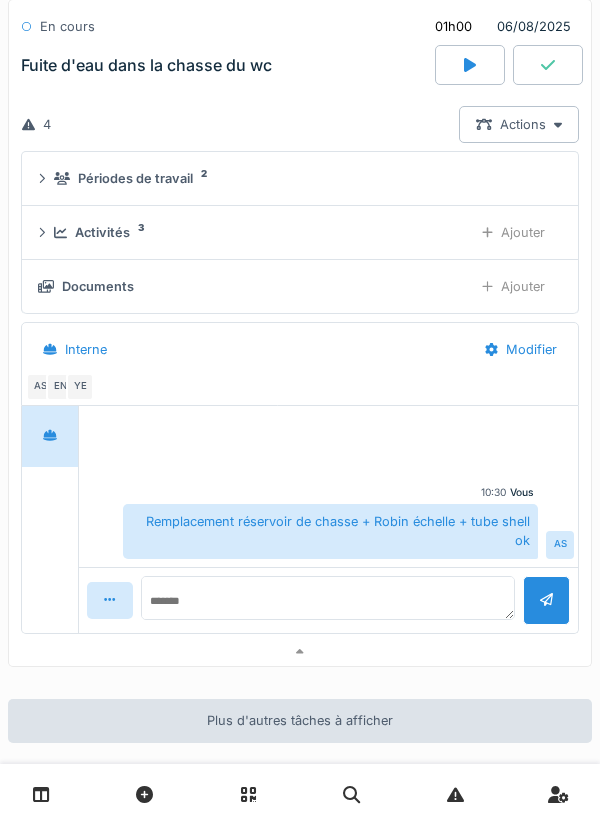 click on "Ajouter" at bounding box center [513, 286] 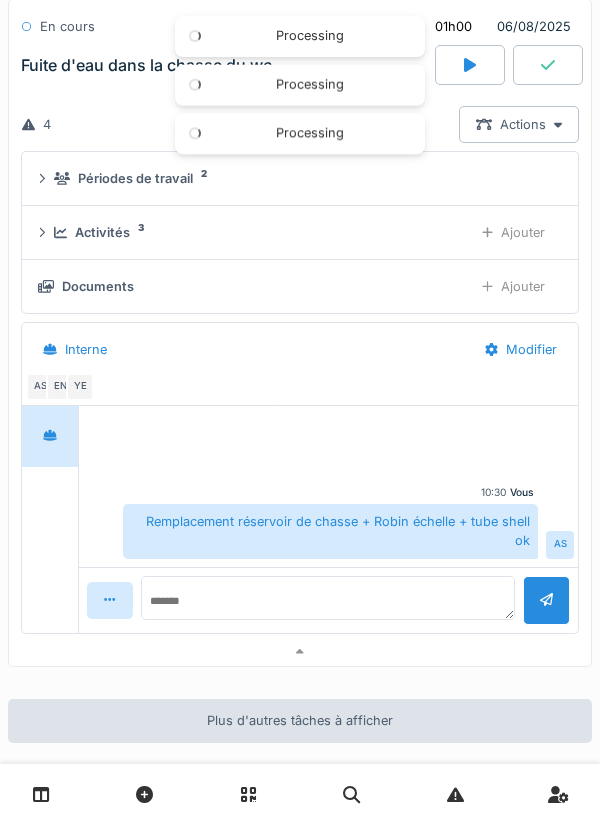 click on "Ajouter" at bounding box center [513, 232] 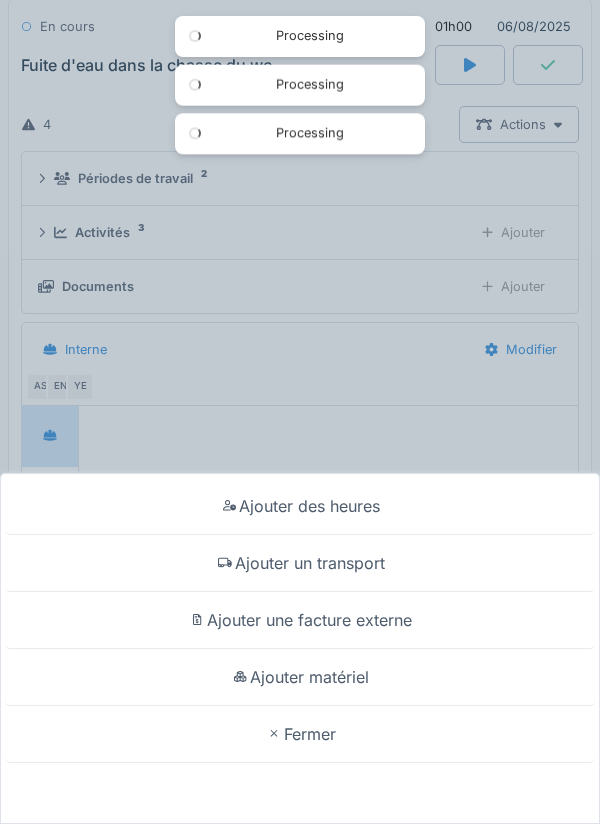 click on "Ajouter matériel" at bounding box center (300, 677) 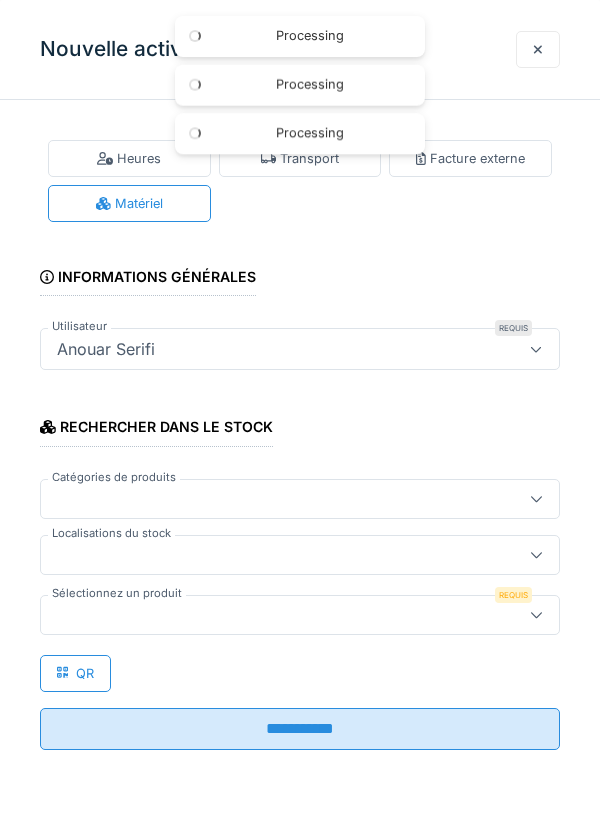 click at bounding box center [274, 555] 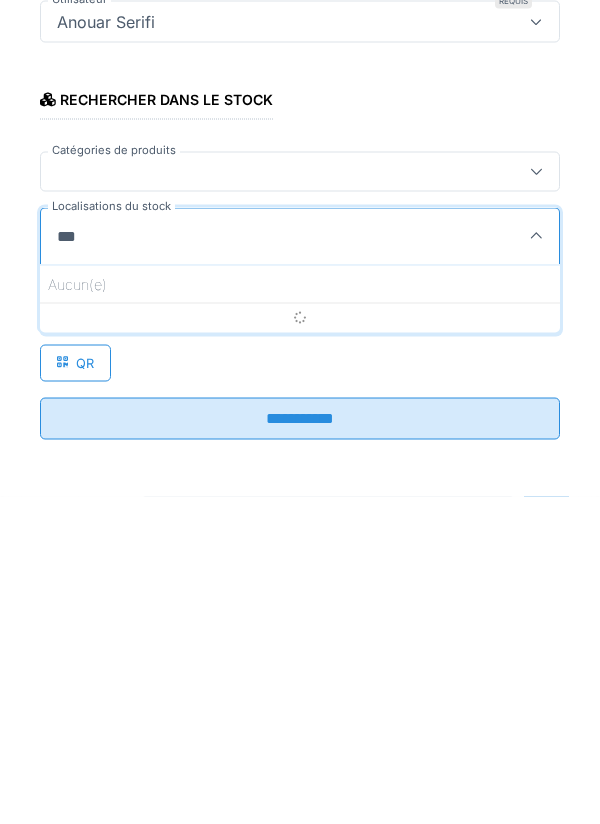 type on "****" 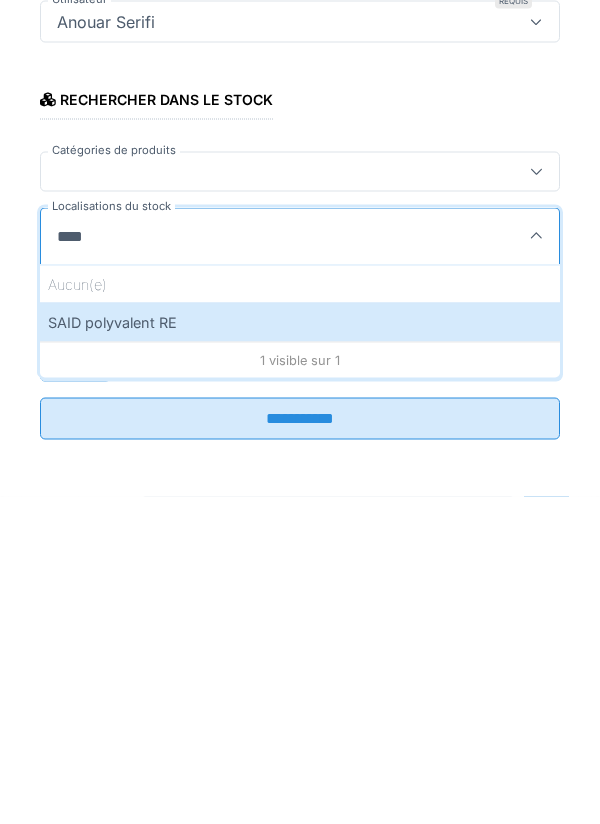 click on "SAID polyvalent RE" at bounding box center [300, 649] 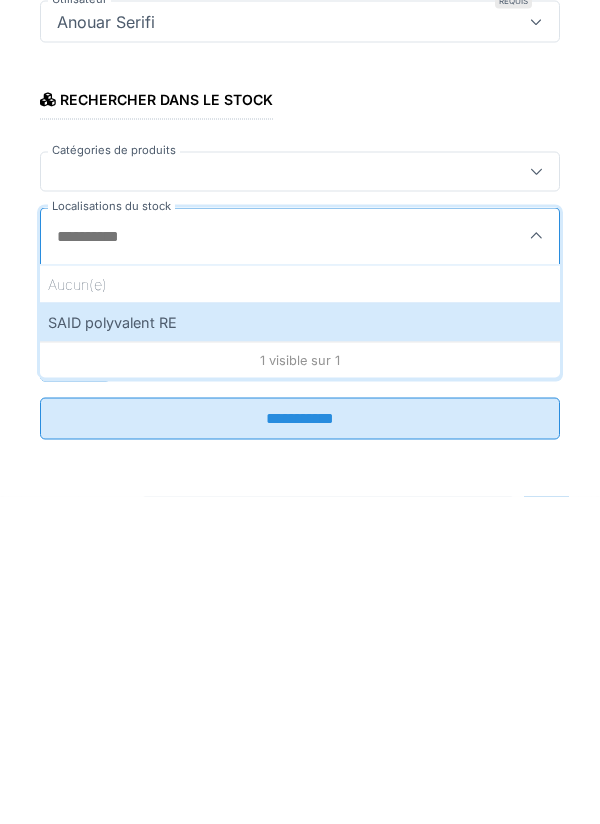 type on "***" 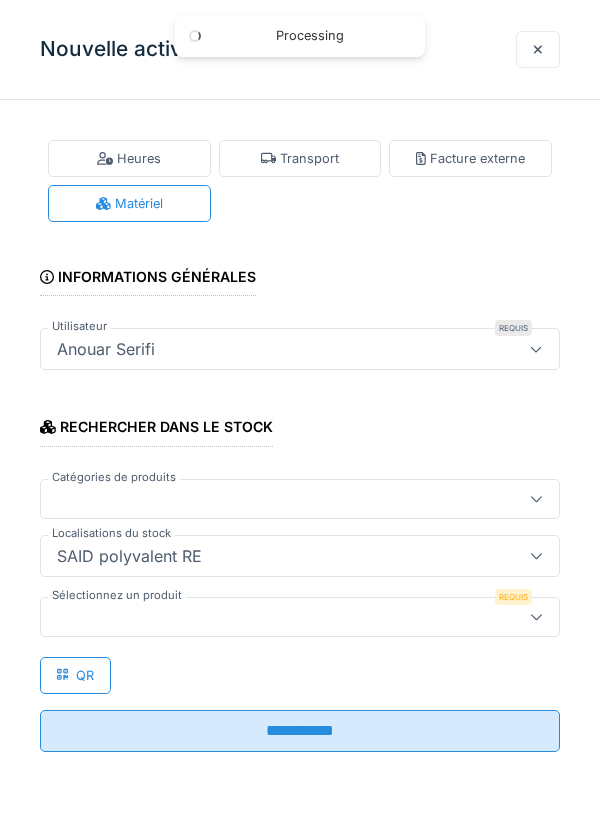 click at bounding box center [274, 617] 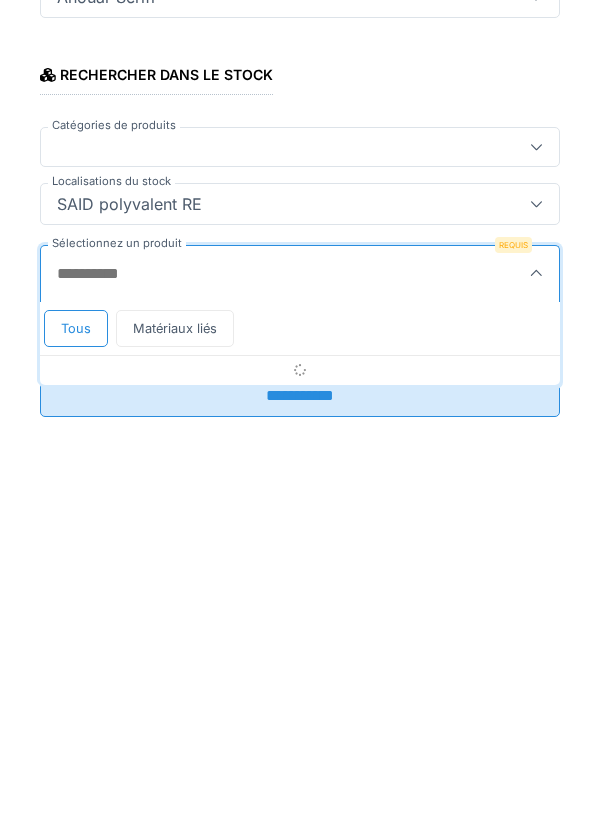 scroll, scrollTop: 1, scrollLeft: 0, axis: vertical 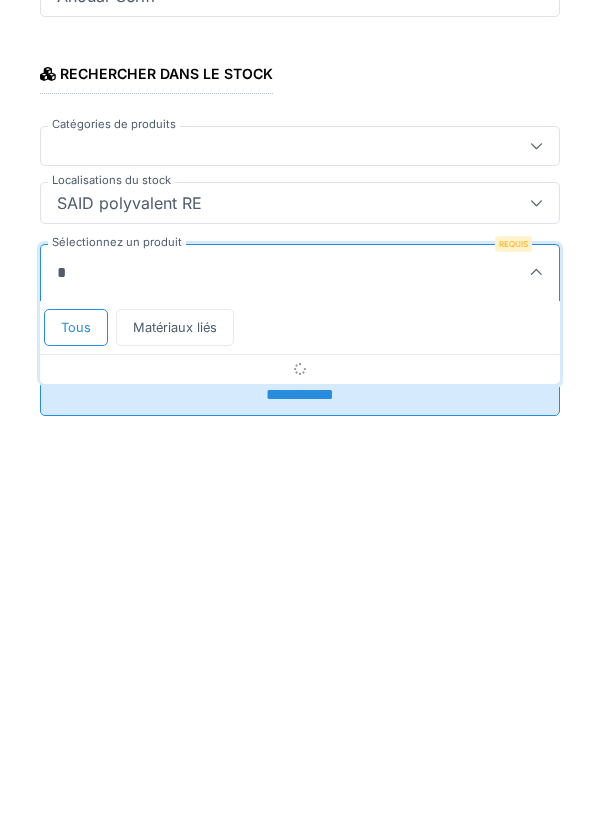 type on "*********" 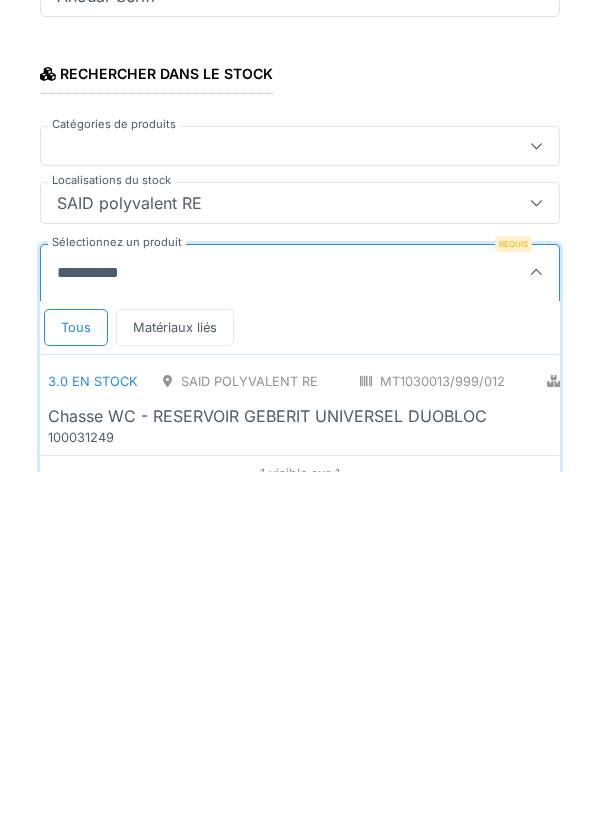 click on "MT1030013/999/012" at bounding box center (433, 733) 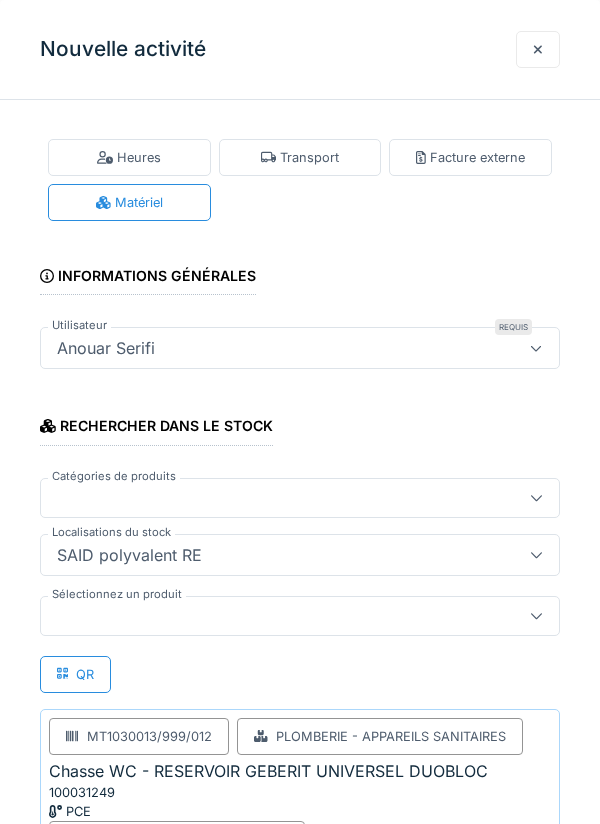 click at bounding box center (300, 616) 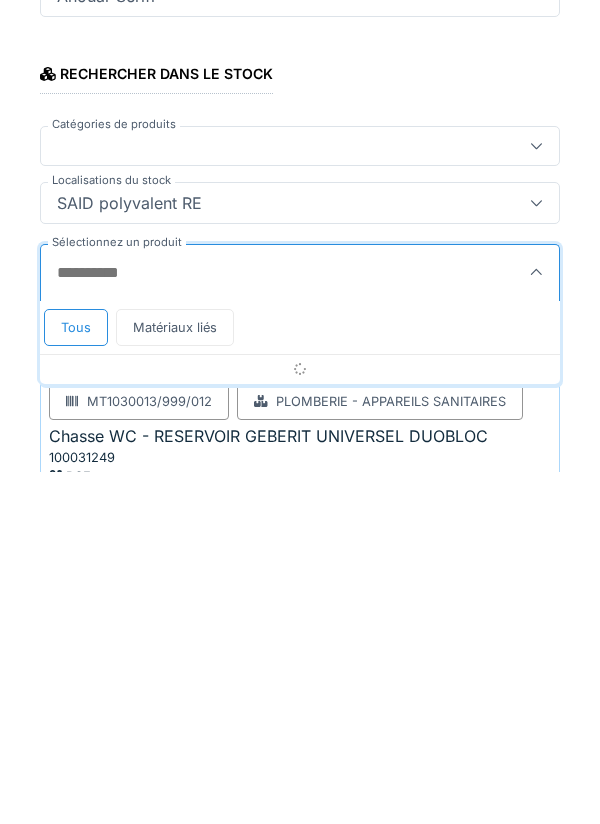 scroll, scrollTop: 37, scrollLeft: 0, axis: vertical 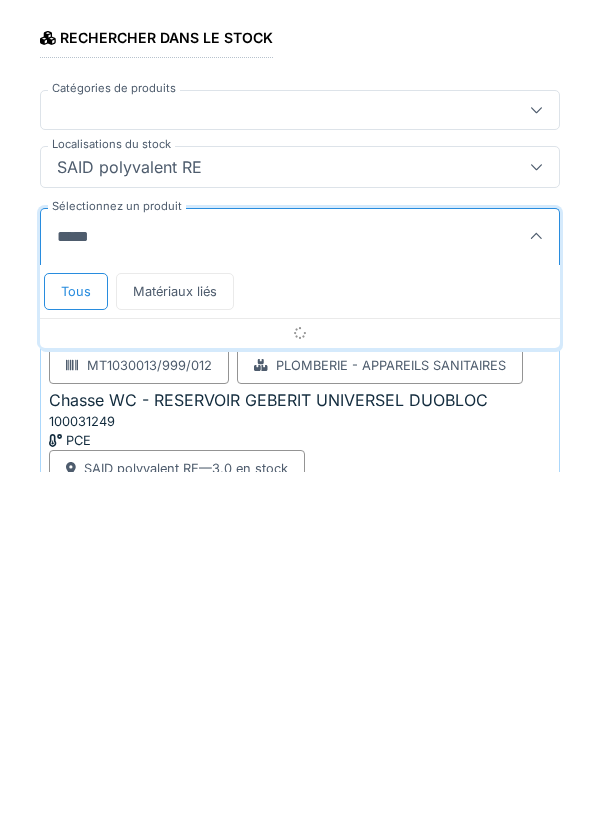 type on "******" 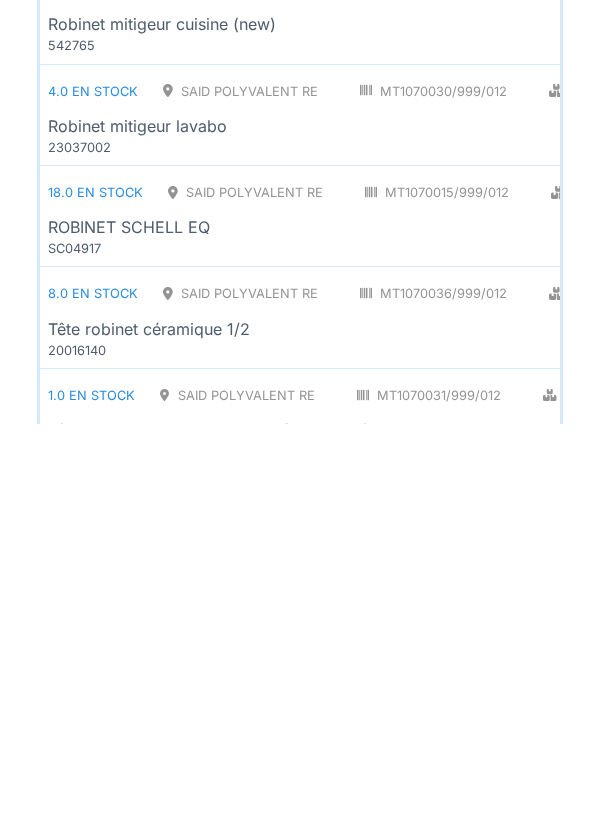 click on "ROBINET SCHELL EQ" at bounding box center (451, 627) 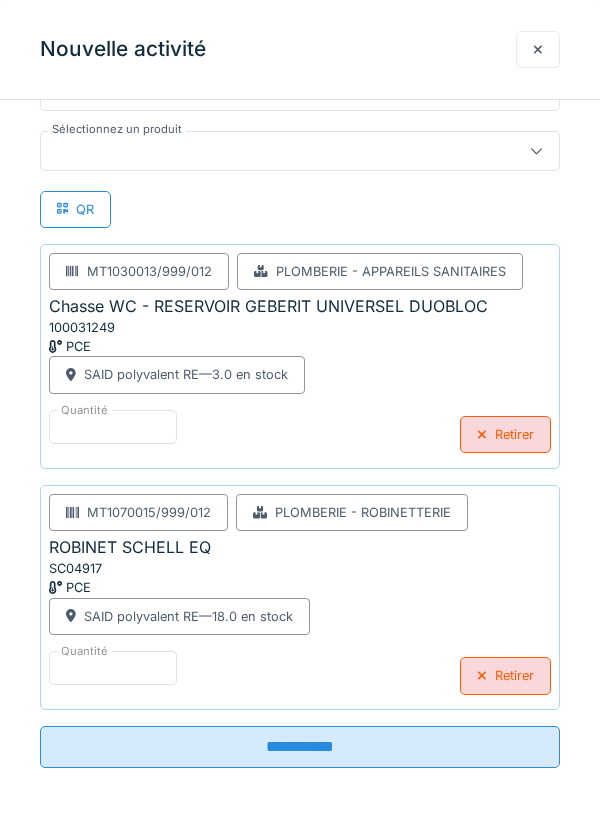 scroll, scrollTop: 466, scrollLeft: 0, axis: vertical 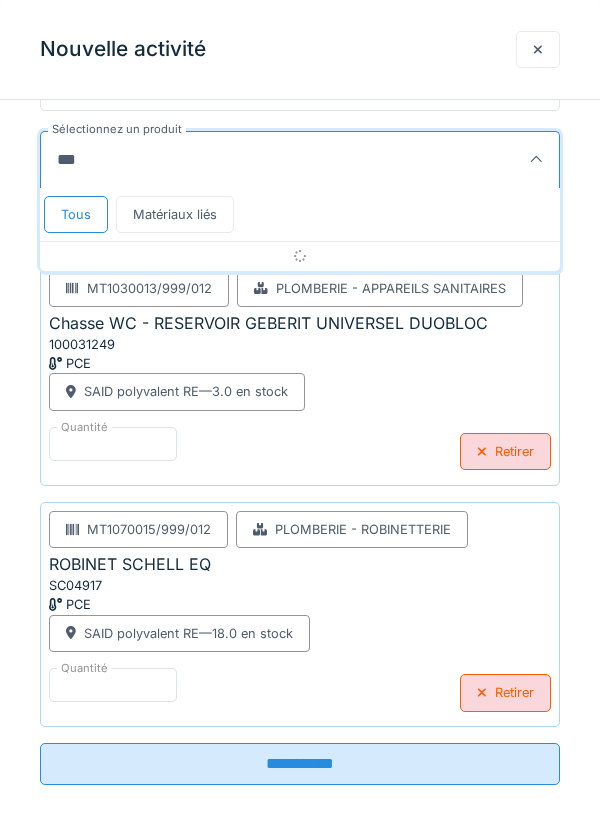 type on "****" 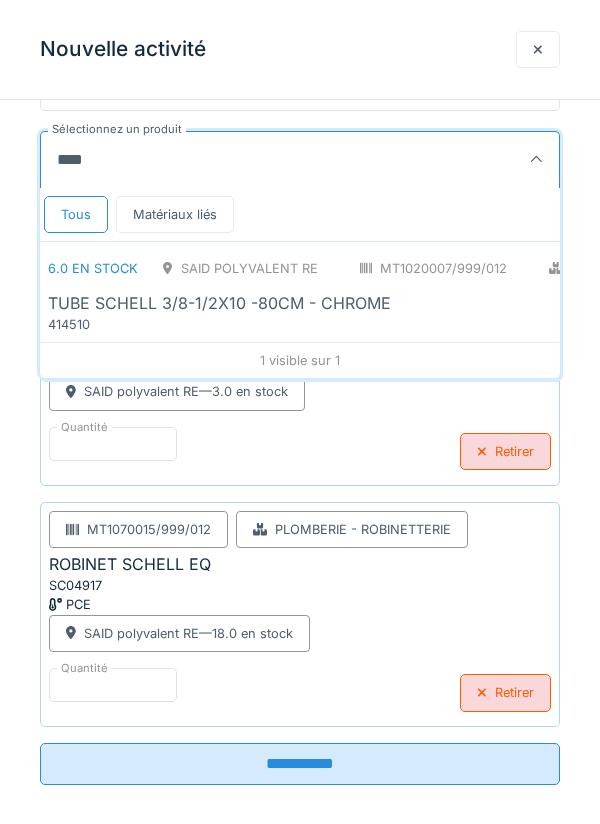 click on "414510" at bounding box center (168, 324) 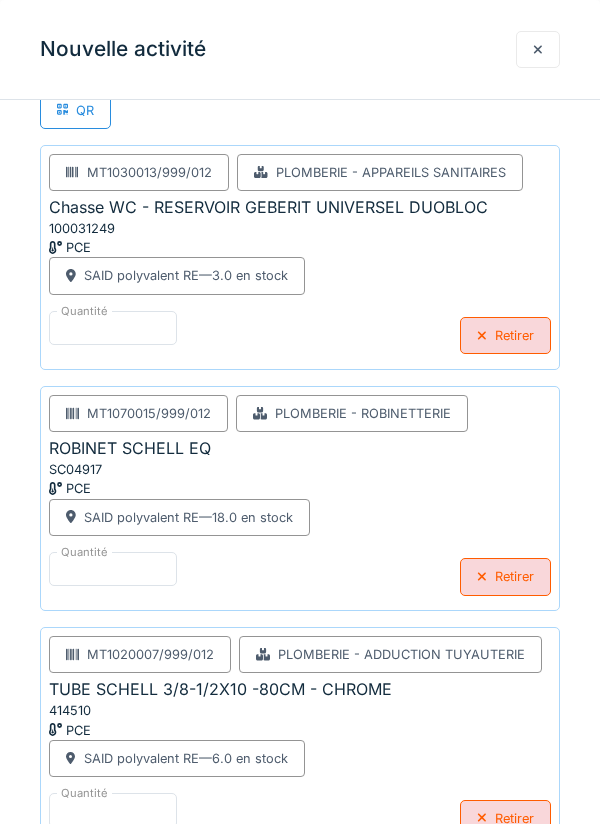 scroll, scrollTop: 611, scrollLeft: 0, axis: vertical 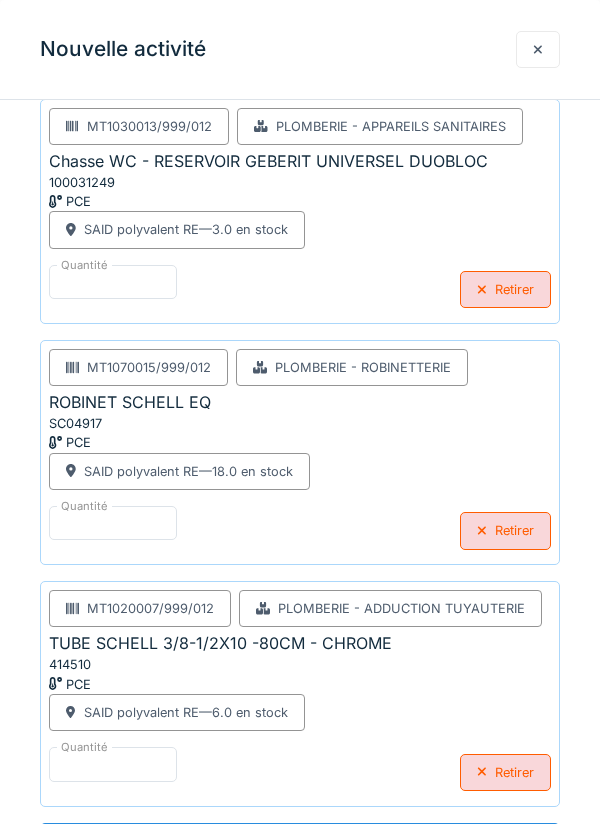 click on "**********" at bounding box center (300, 844) 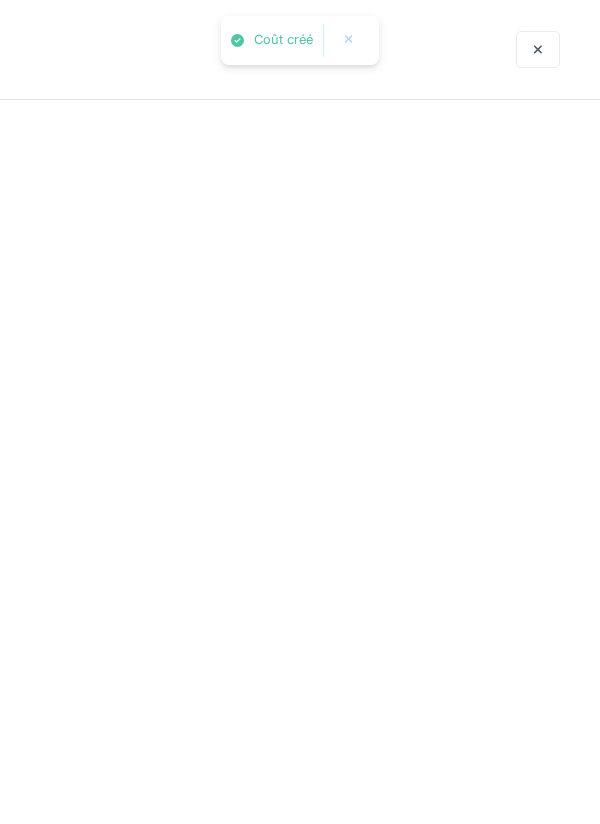scroll, scrollTop: 0, scrollLeft: 0, axis: both 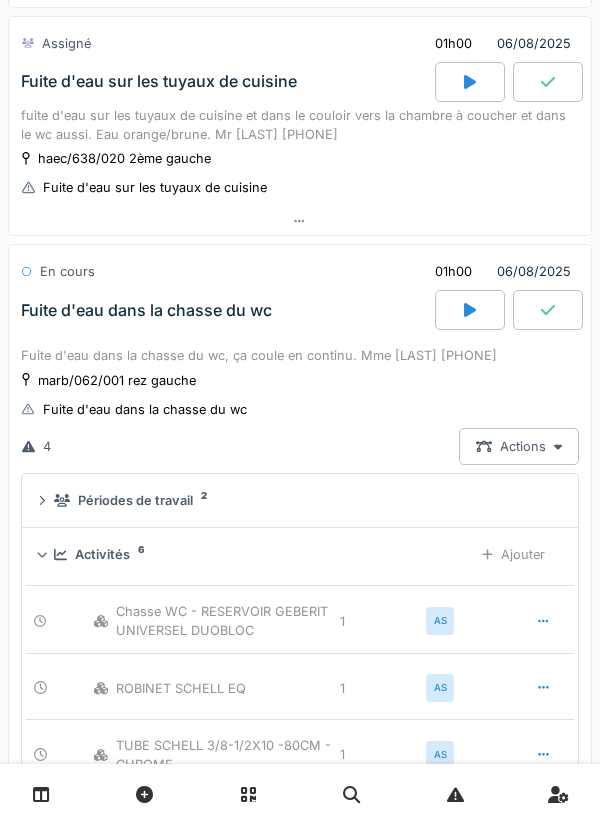 click at bounding box center [548, 310] 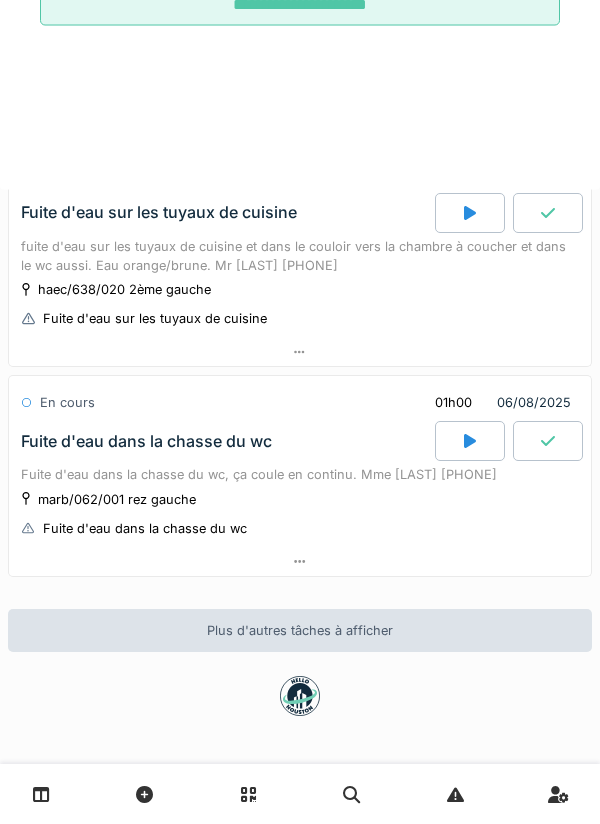 scroll, scrollTop: 696, scrollLeft: 0, axis: vertical 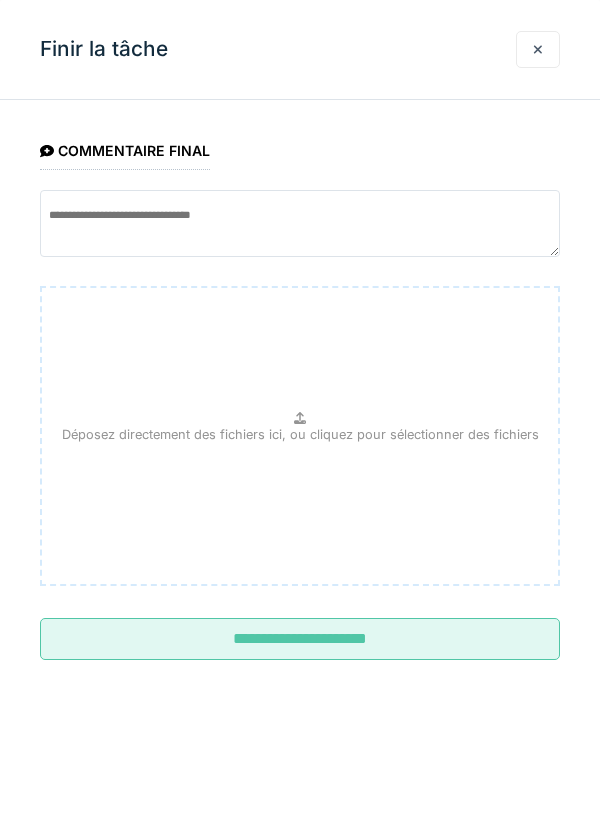click at bounding box center (538, 49) 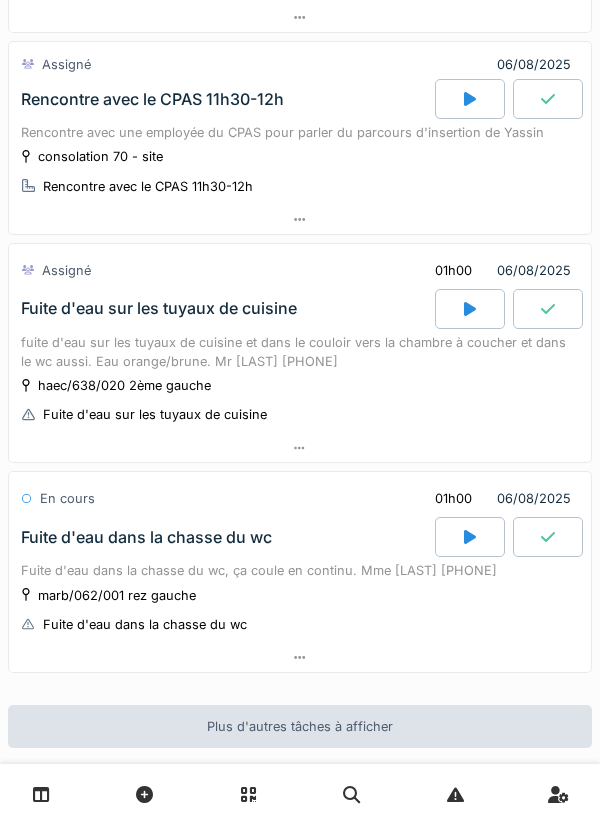 click at bounding box center [548, 537] 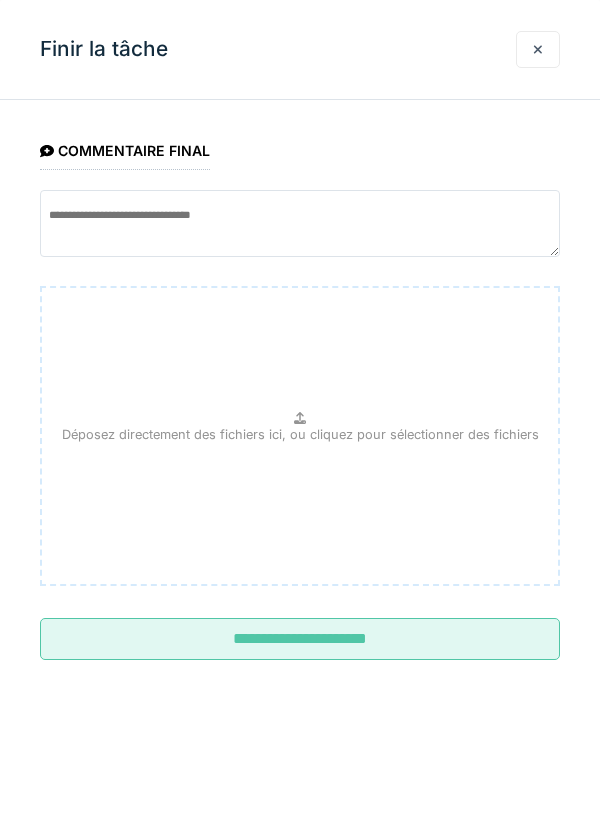 scroll, scrollTop: 1087, scrollLeft: 0, axis: vertical 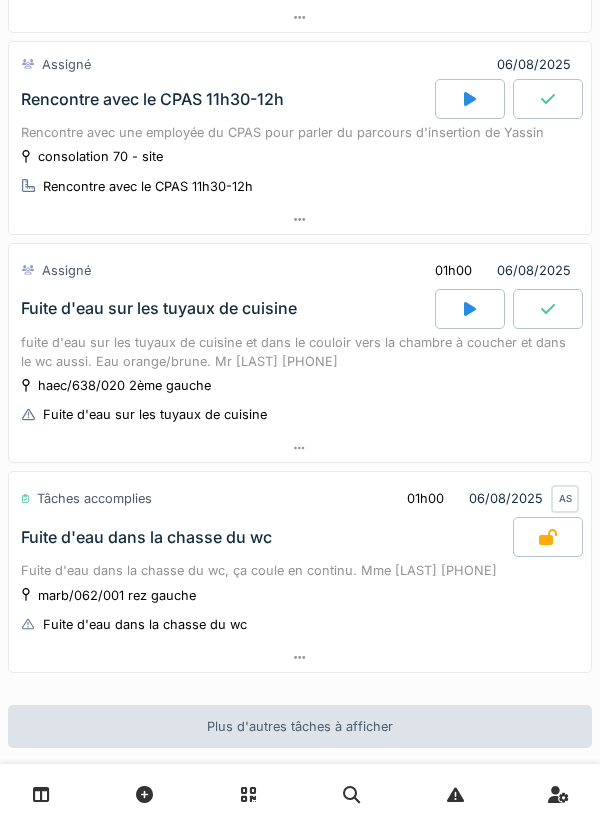 click at bounding box center [300, 448] 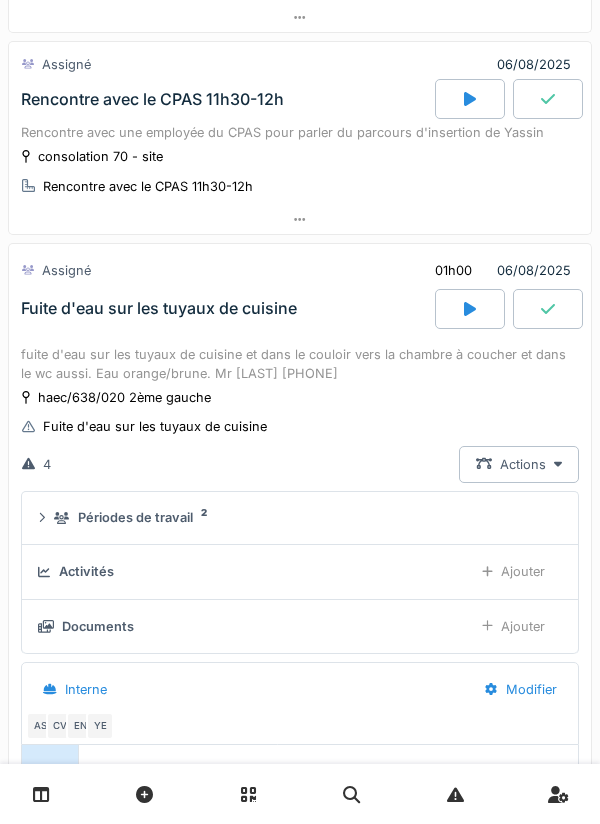 scroll, scrollTop: 858, scrollLeft: 0, axis: vertical 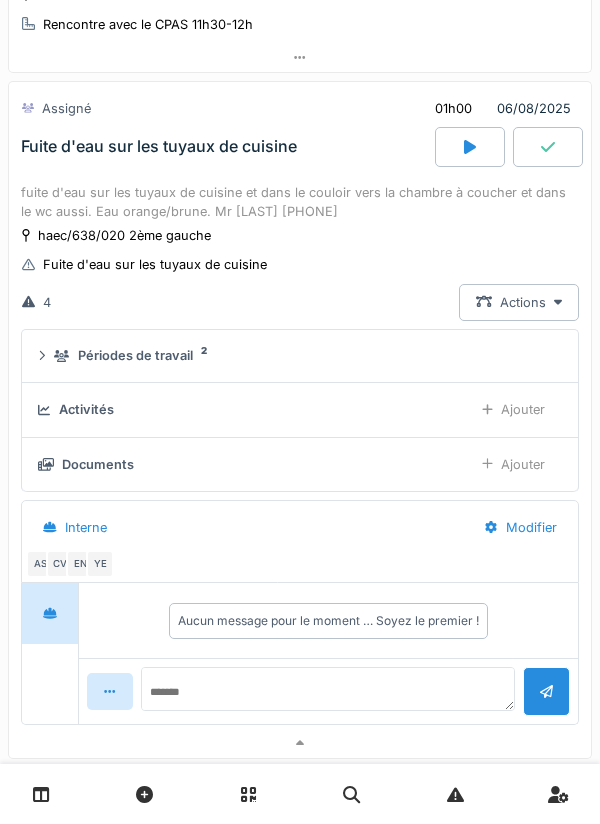 click on "Périodes de travail" at bounding box center (135, 355) 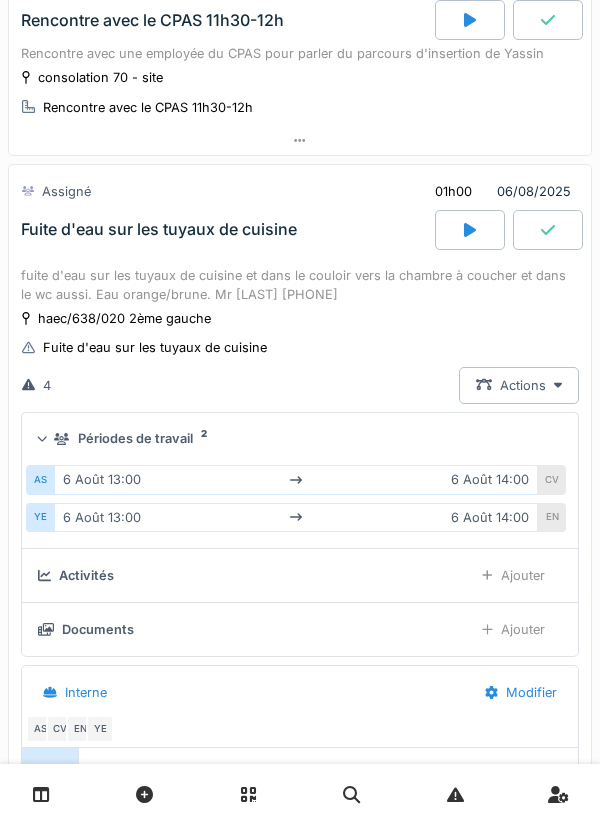 scroll, scrollTop: 807, scrollLeft: 0, axis: vertical 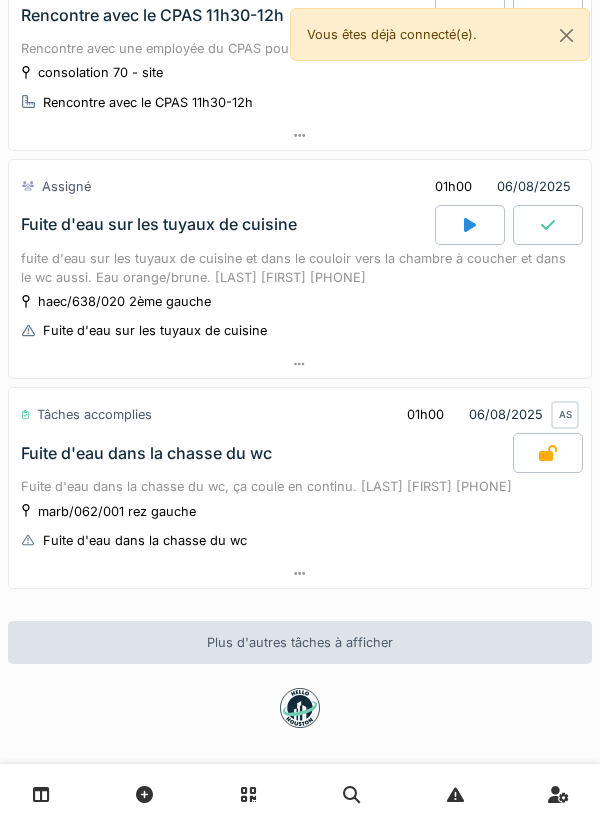 click at bounding box center [470, 225] 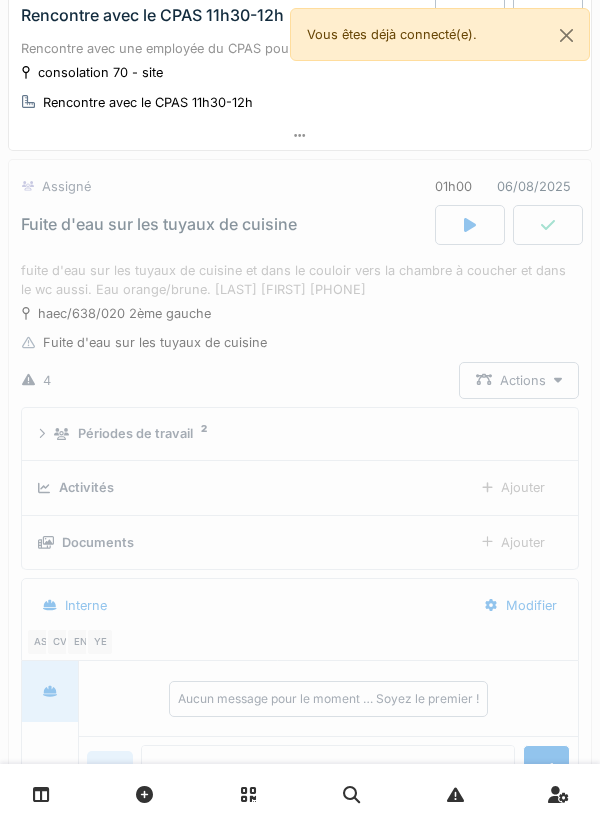 scroll, scrollTop: 858, scrollLeft: 0, axis: vertical 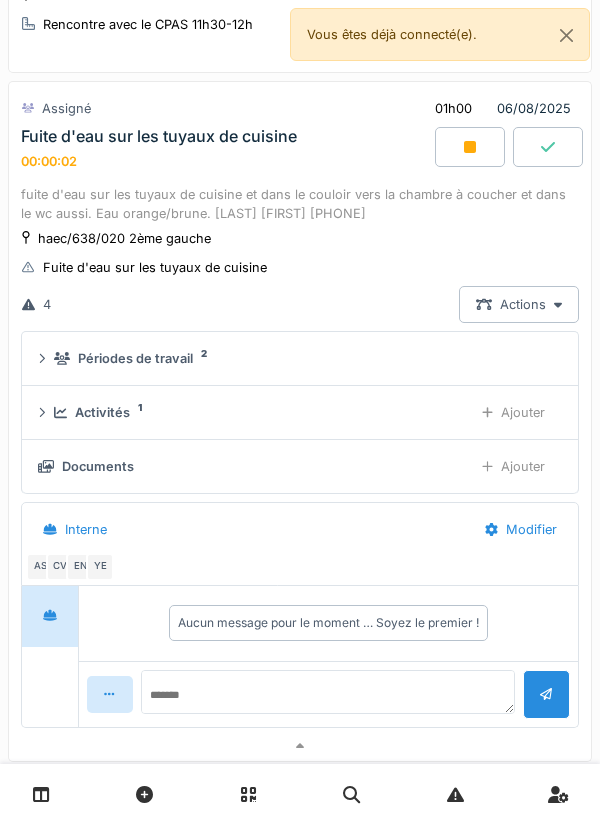 click on "Ajouter" at bounding box center [513, 412] 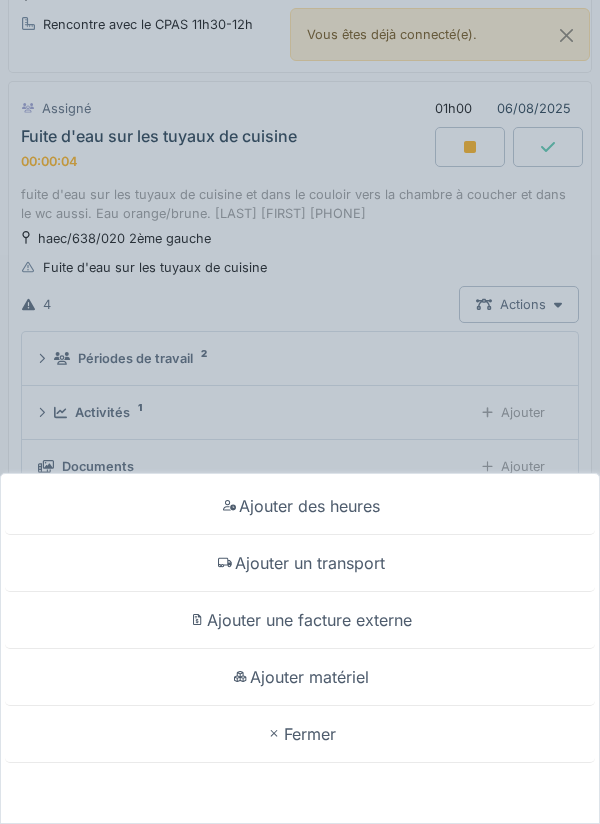 click on "Ajouter un transport" at bounding box center [300, 563] 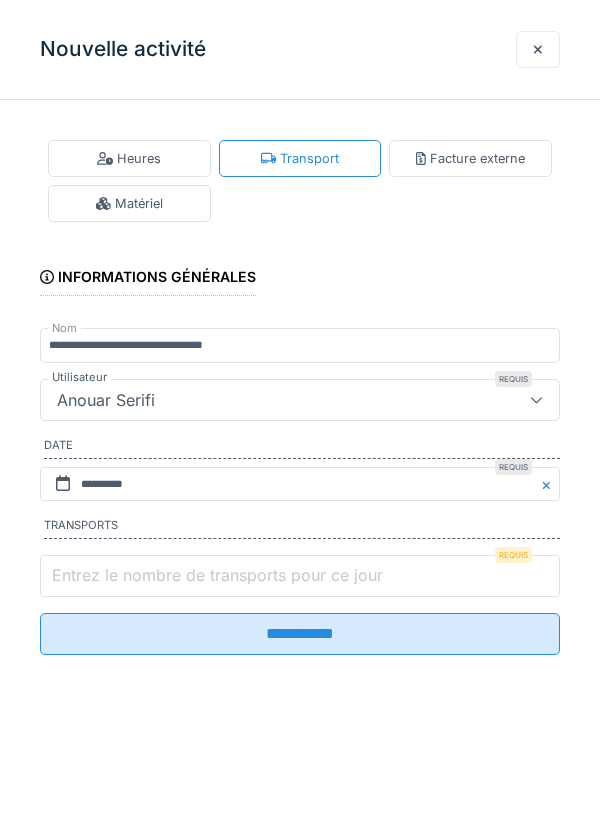 click on "Entrez le nombre de transports pour ce jour" at bounding box center (300, 576) 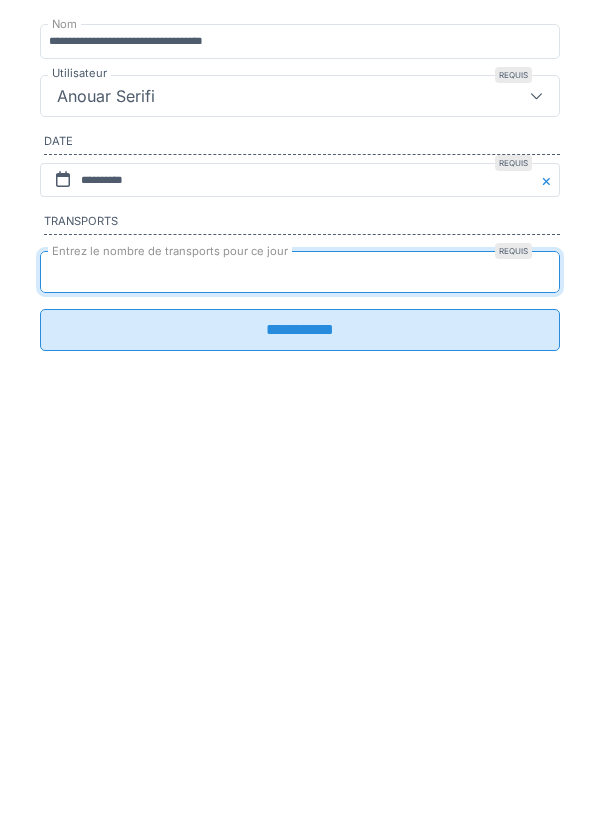type on "*" 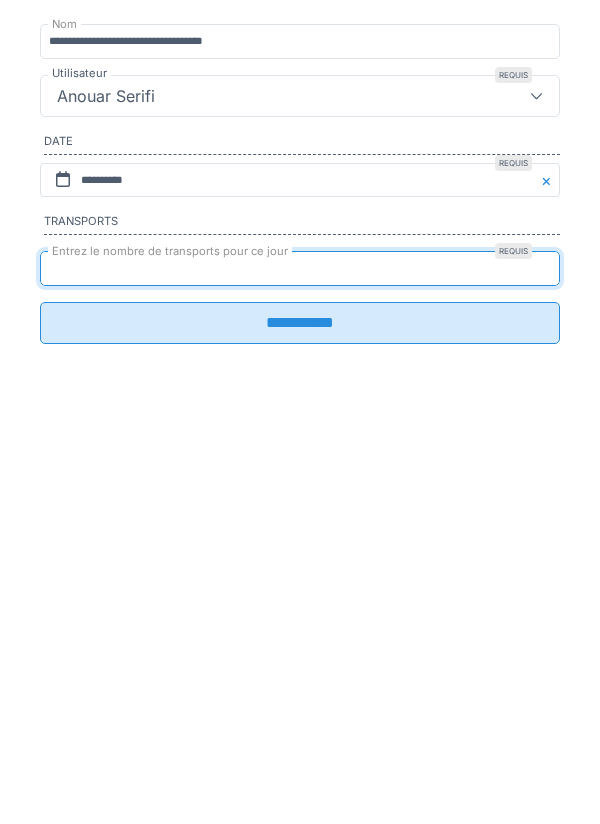 click on "**********" at bounding box center [300, 627] 